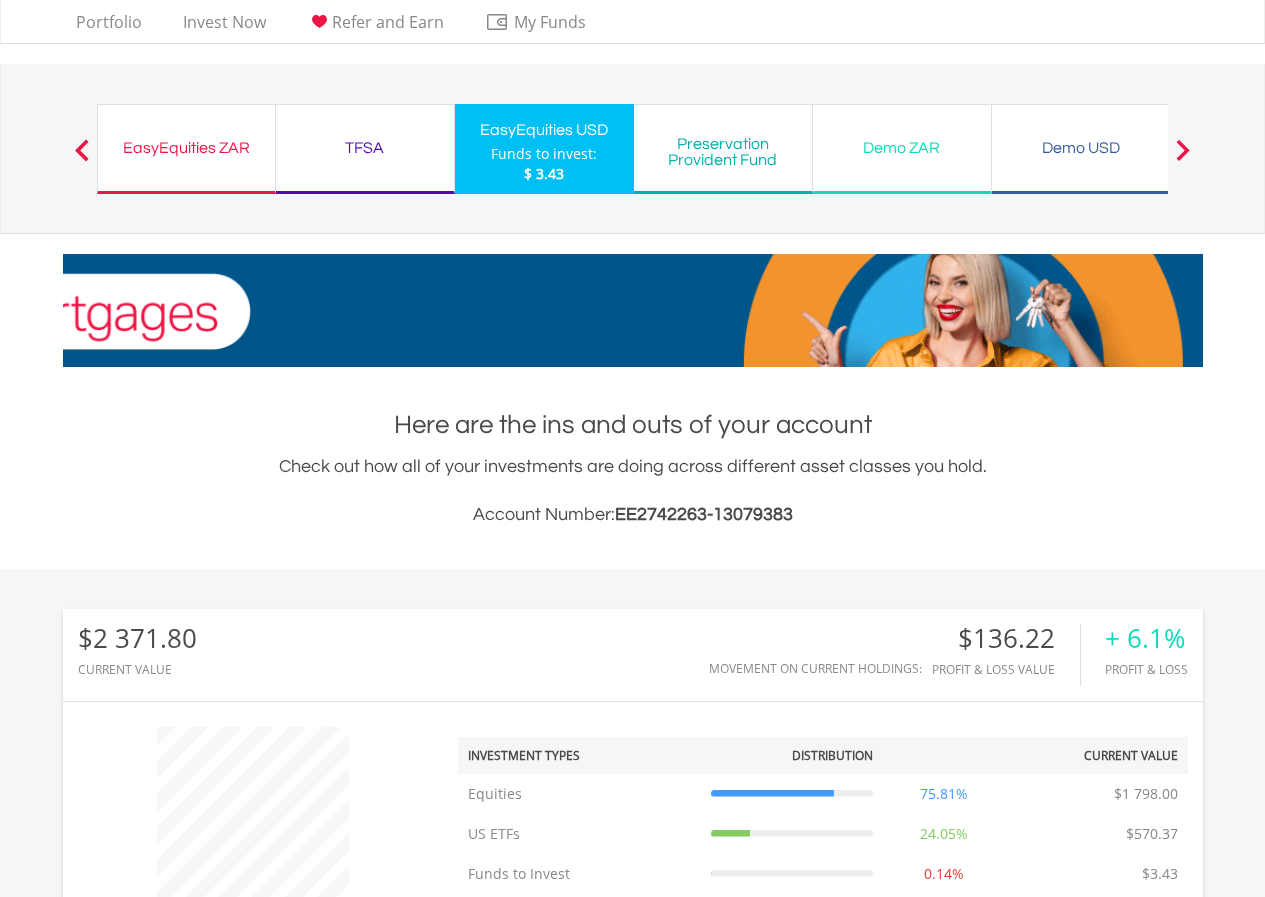 scroll, scrollTop: 399, scrollLeft: 0, axis: vertical 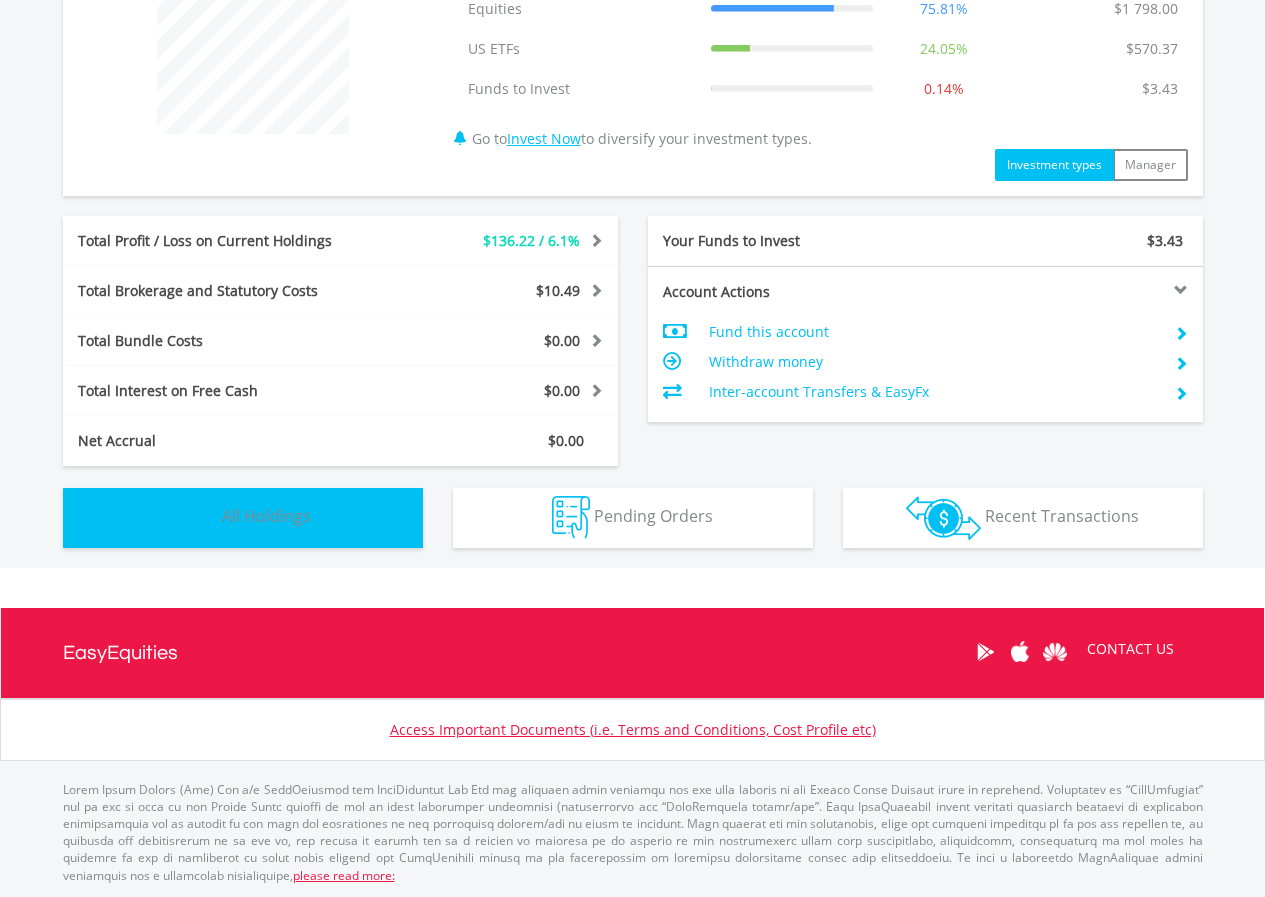 click on "Holdings
All Holdings" at bounding box center [243, 518] 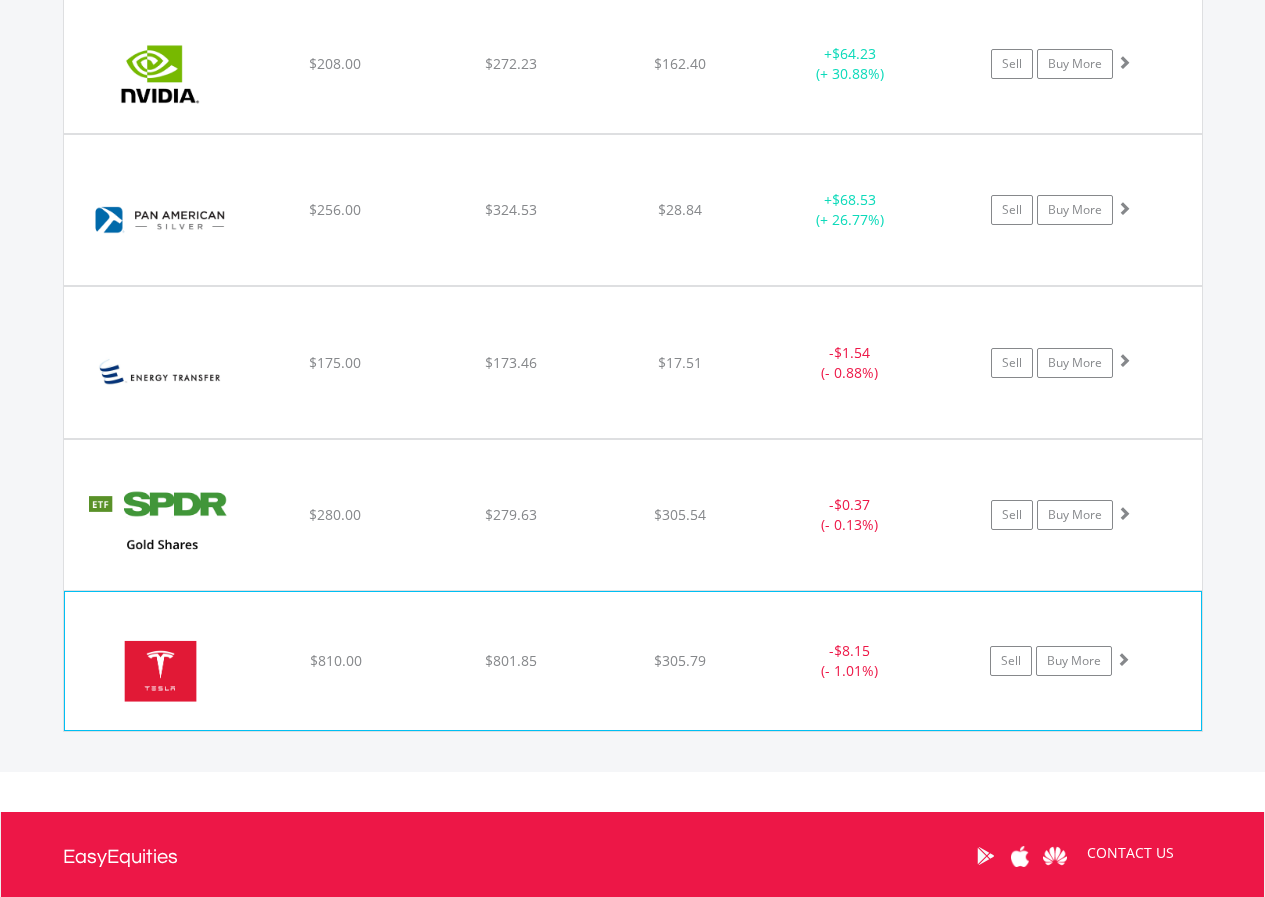 scroll, scrollTop: 2223, scrollLeft: 0, axis: vertical 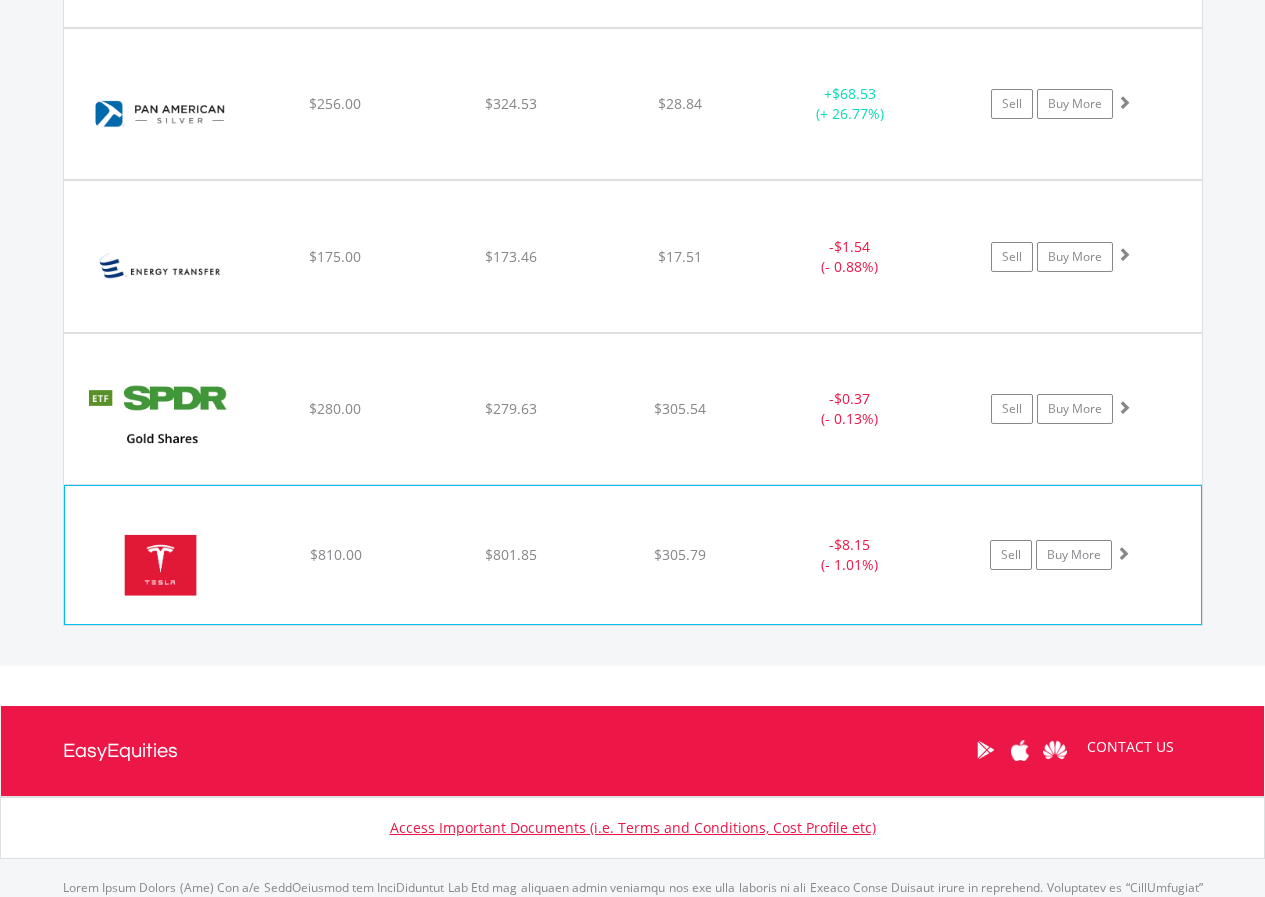 click on "$810.00" at bounding box center (335, -607) 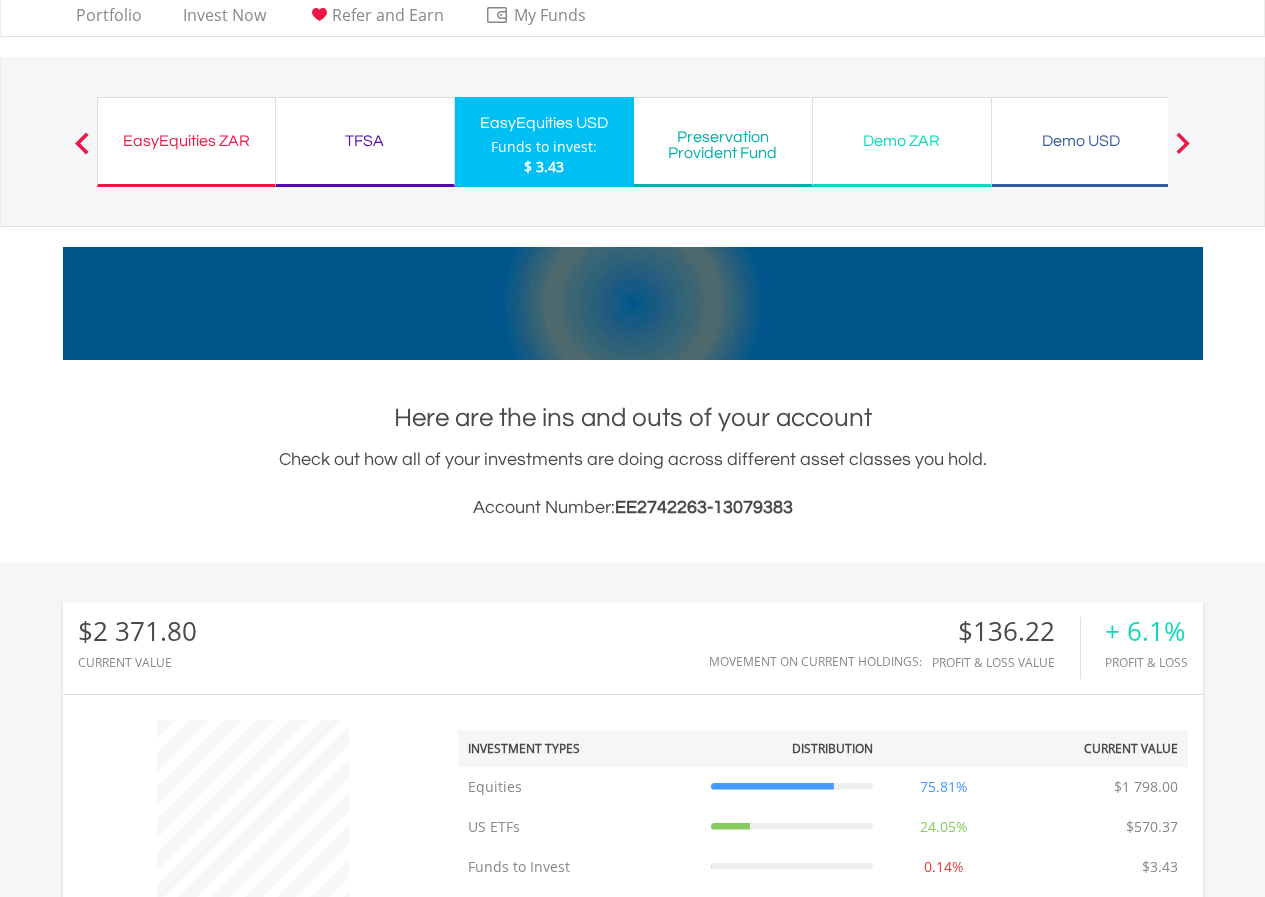 scroll, scrollTop: 0, scrollLeft: 0, axis: both 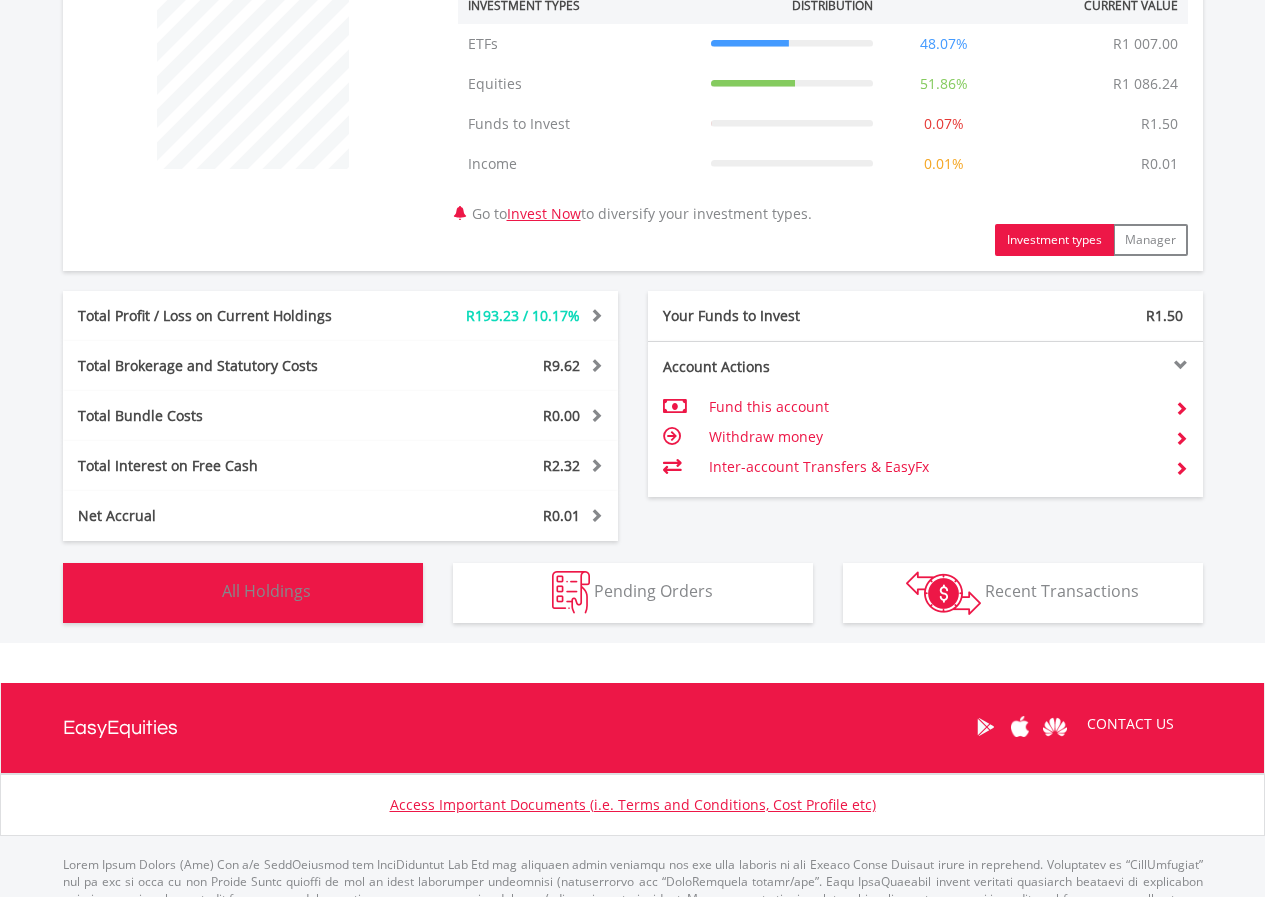 click on "Holdings
All Holdings" at bounding box center [243, 593] 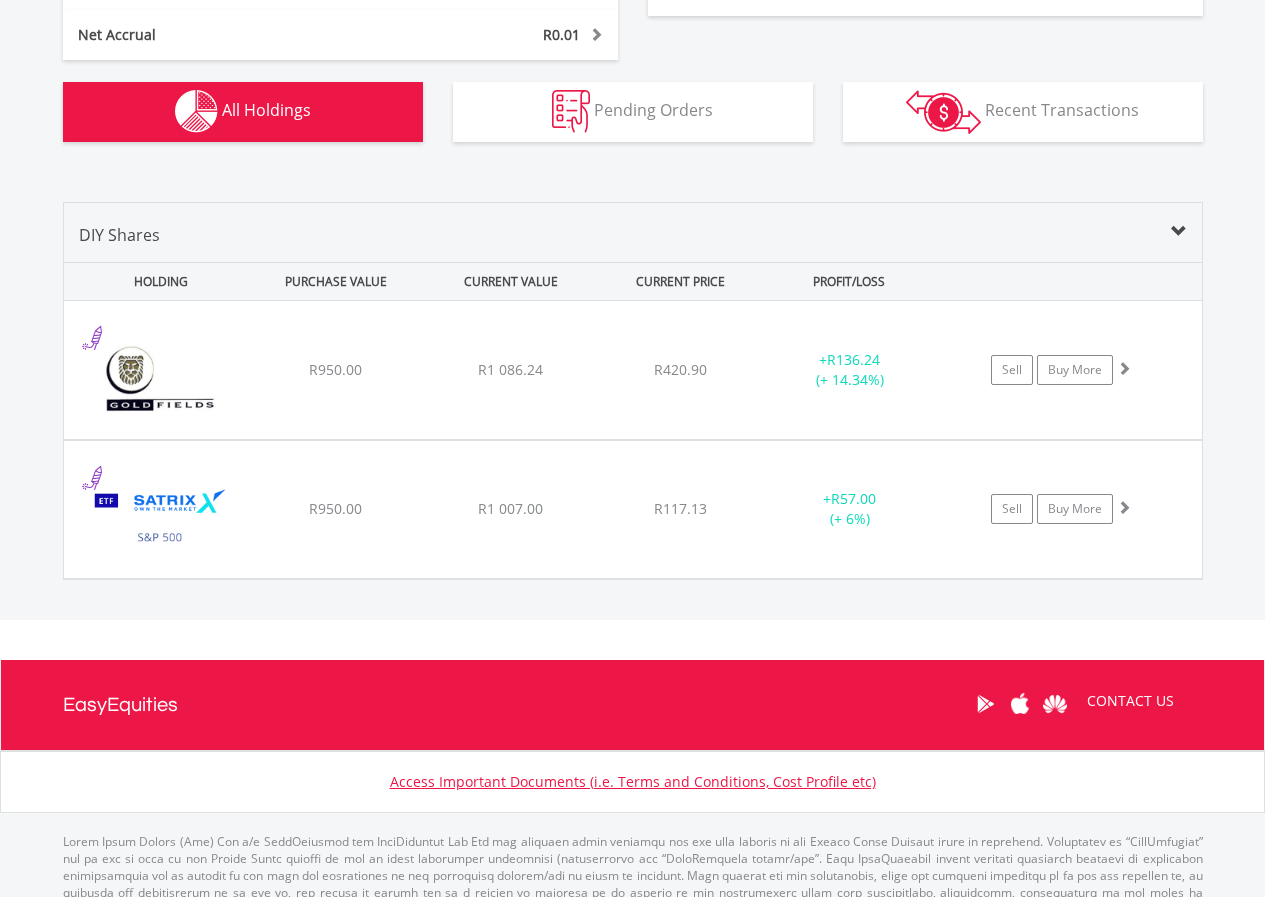 scroll, scrollTop: 1296, scrollLeft: 0, axis: vertical 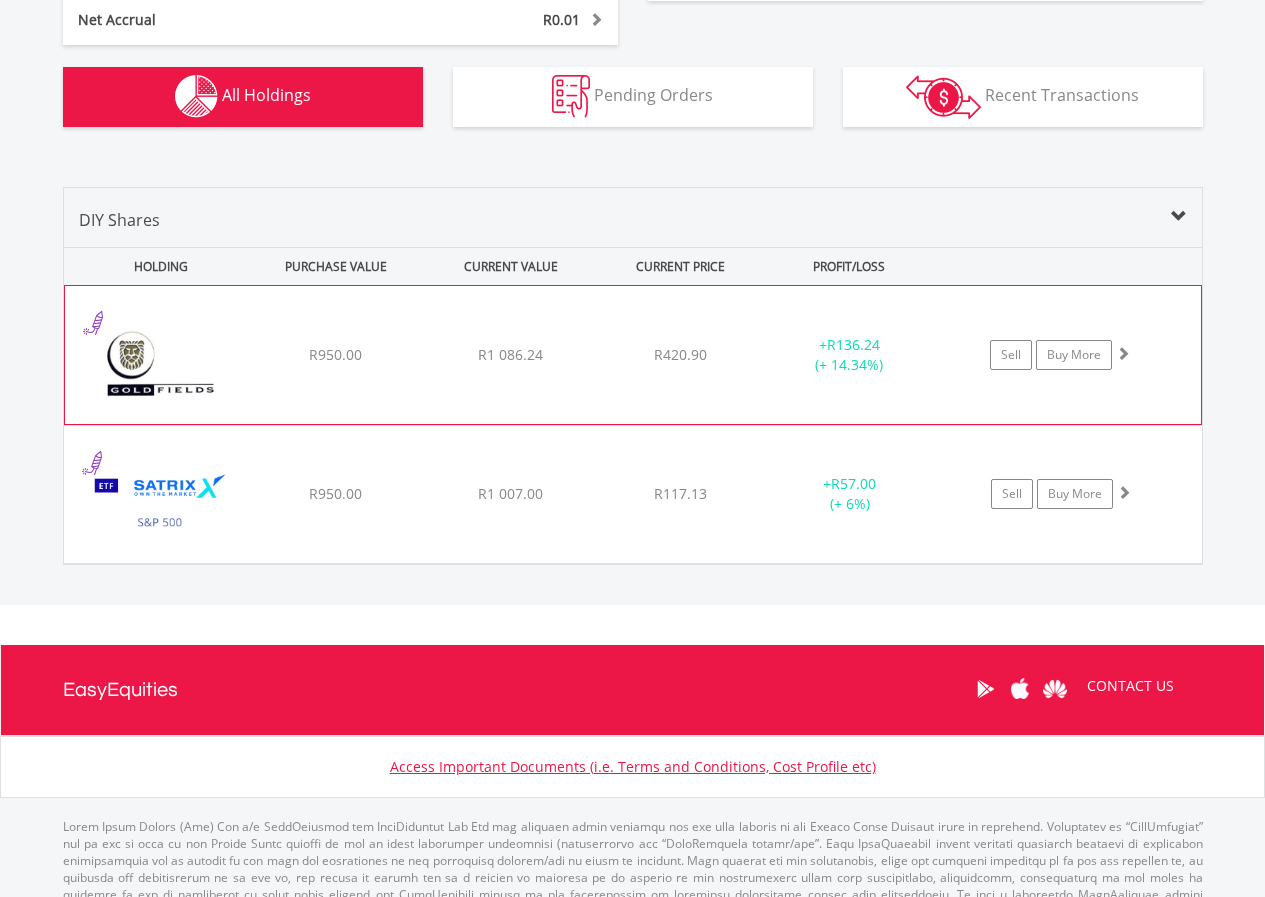 click on "R950.00" at bounding box center [335, 354] 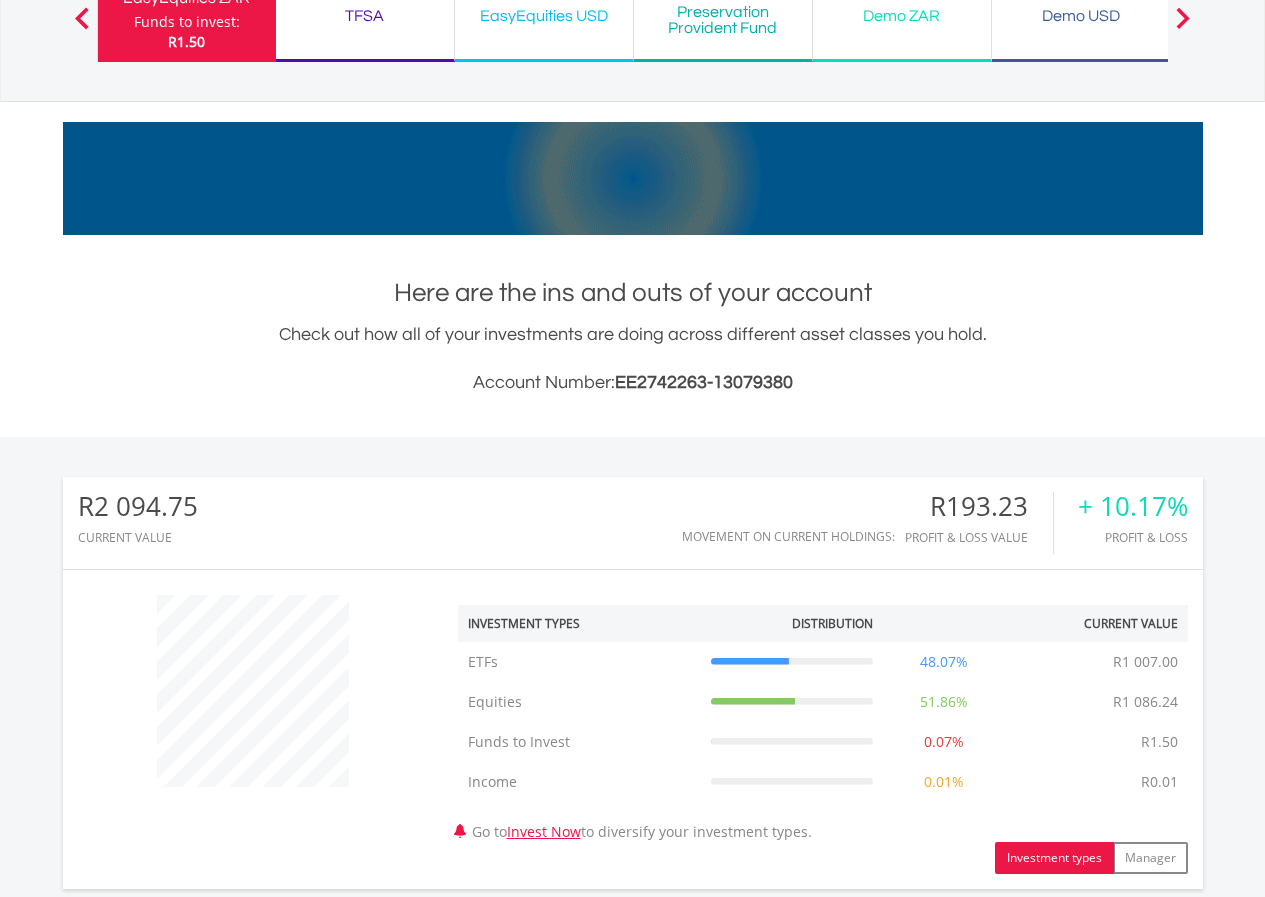 scroll, scrollTop: 0, scrollLeft: 0, axis: both 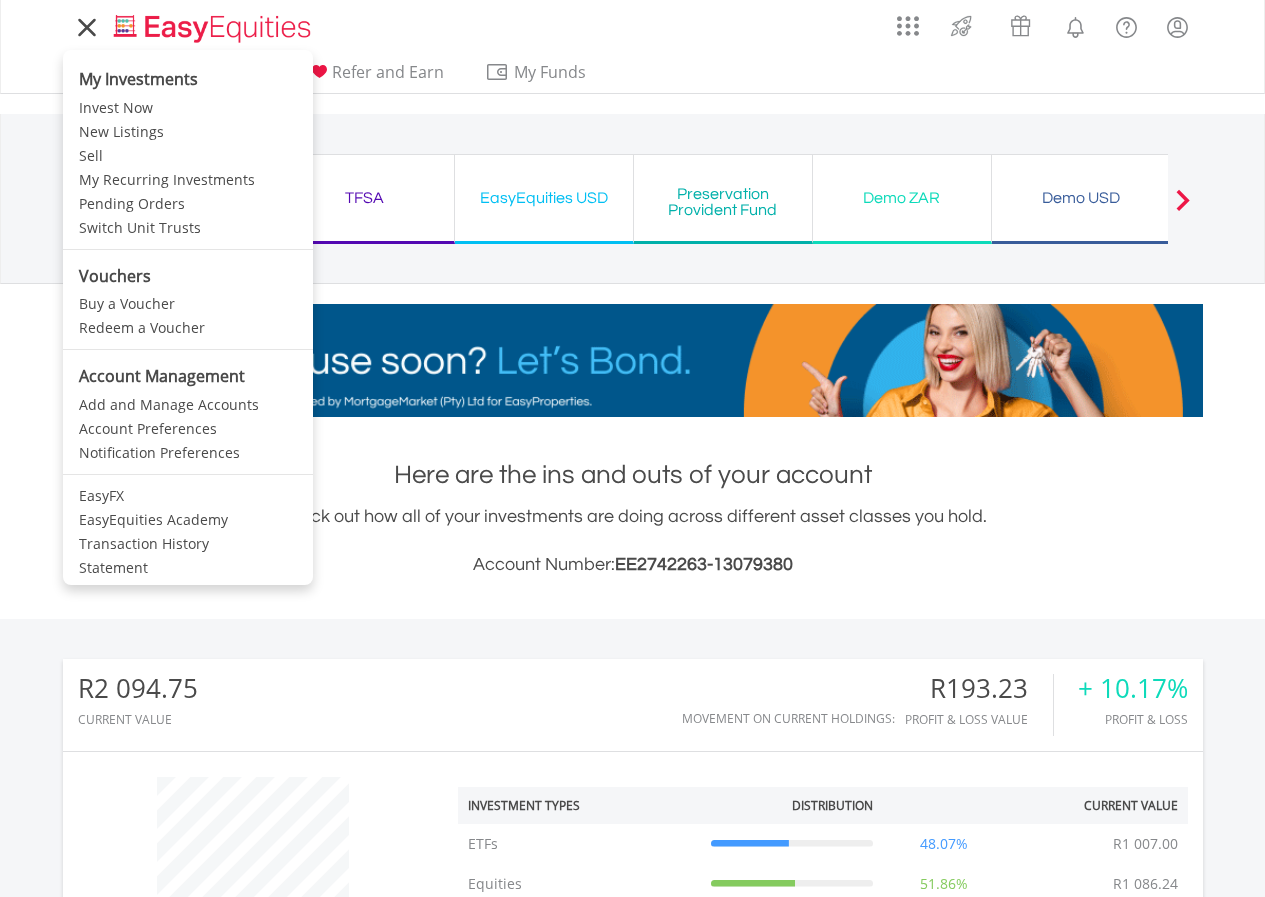 click 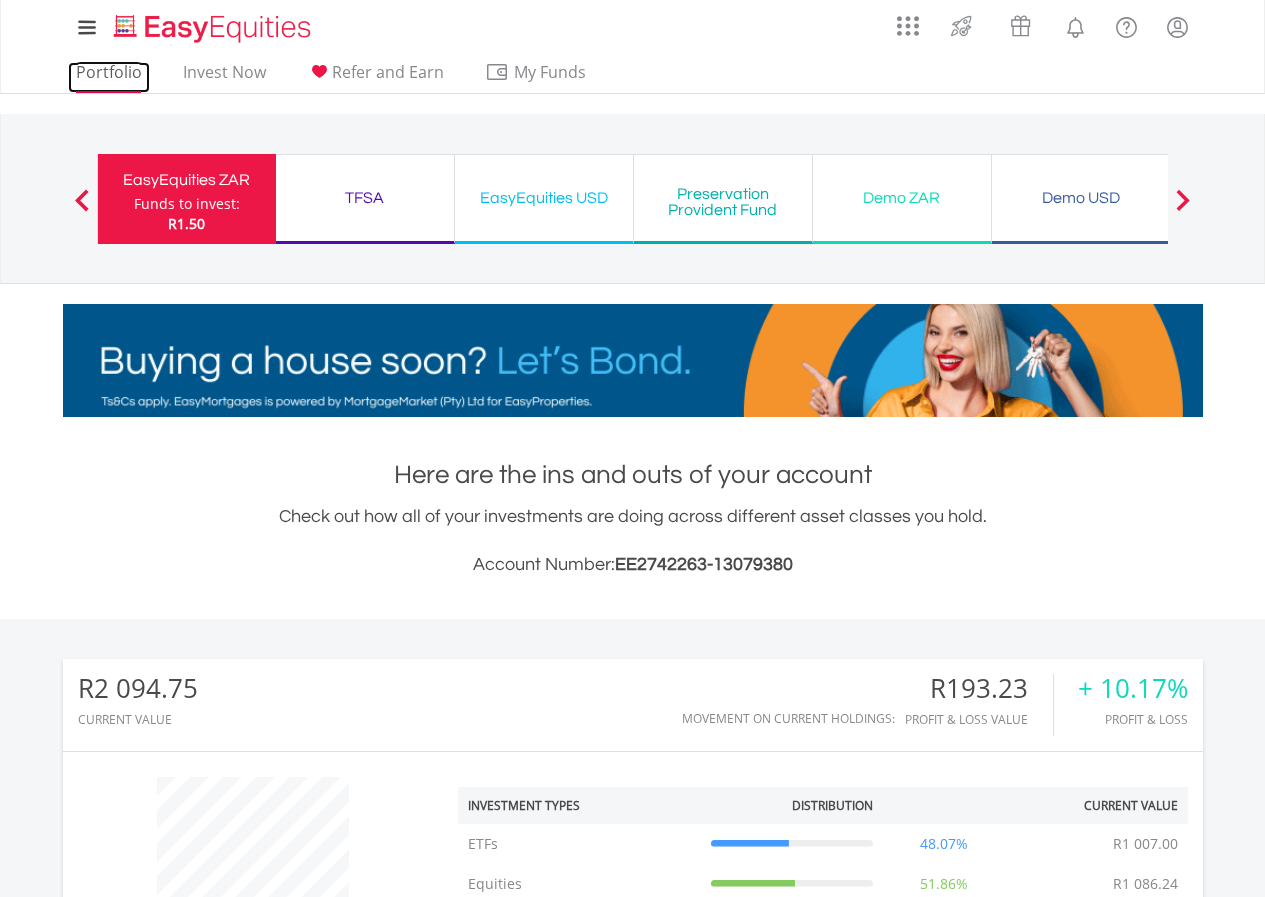 click on "Portfolio" at bounding box center [109, 77] 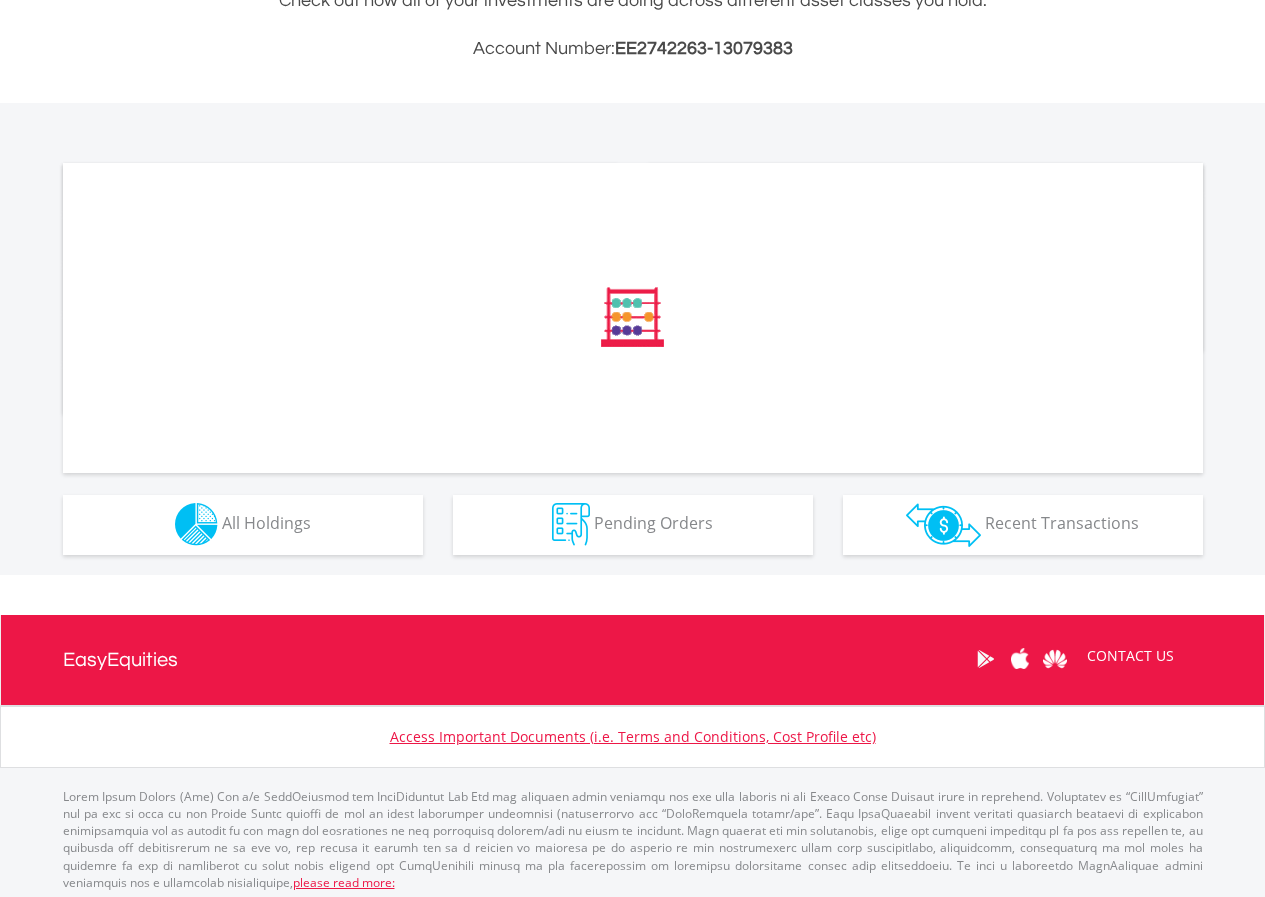 scroll, scrollTop: 523, scrollLeft: 0, axis: vertical 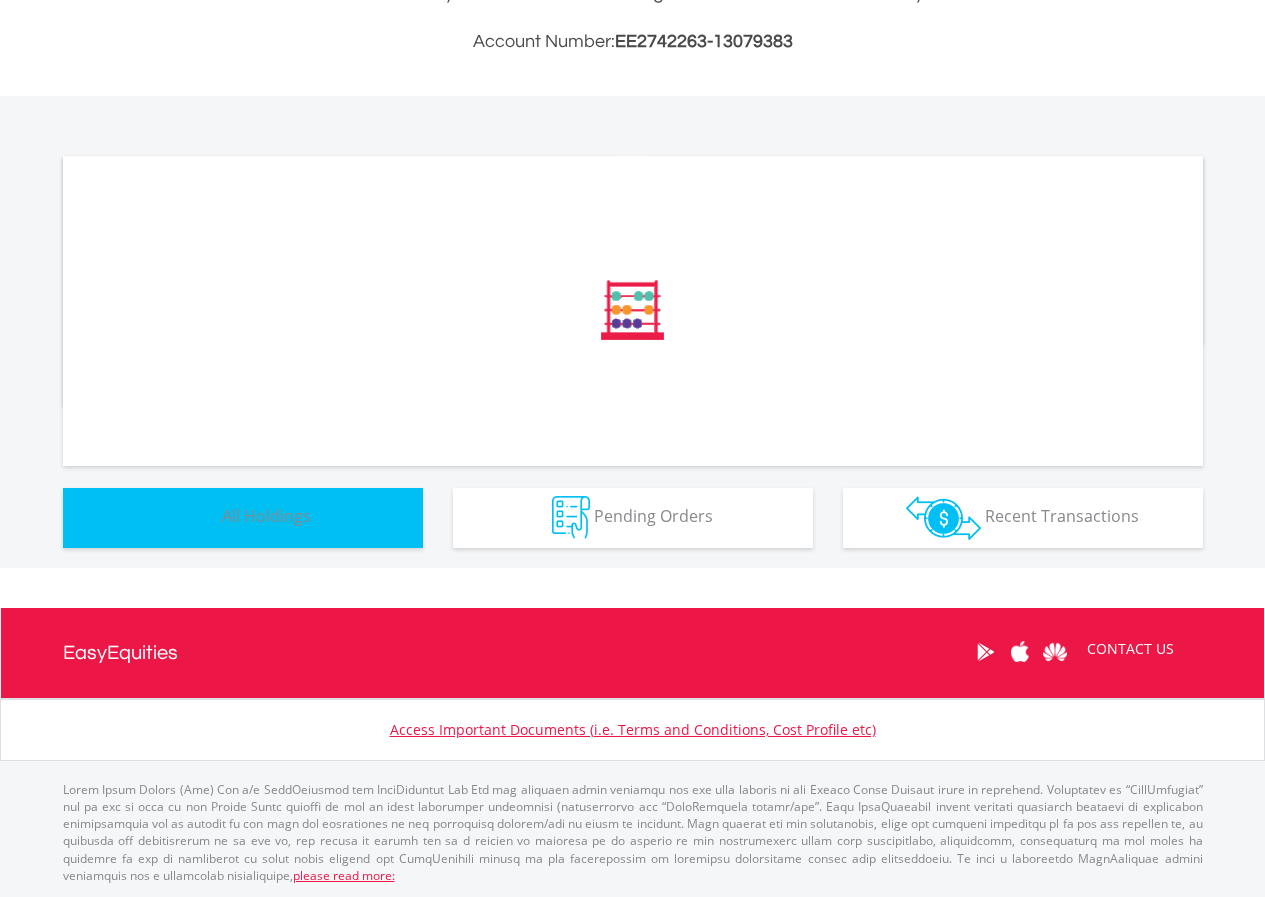 click on "Holdings
All Holdings" at bounding box center (243, 518) 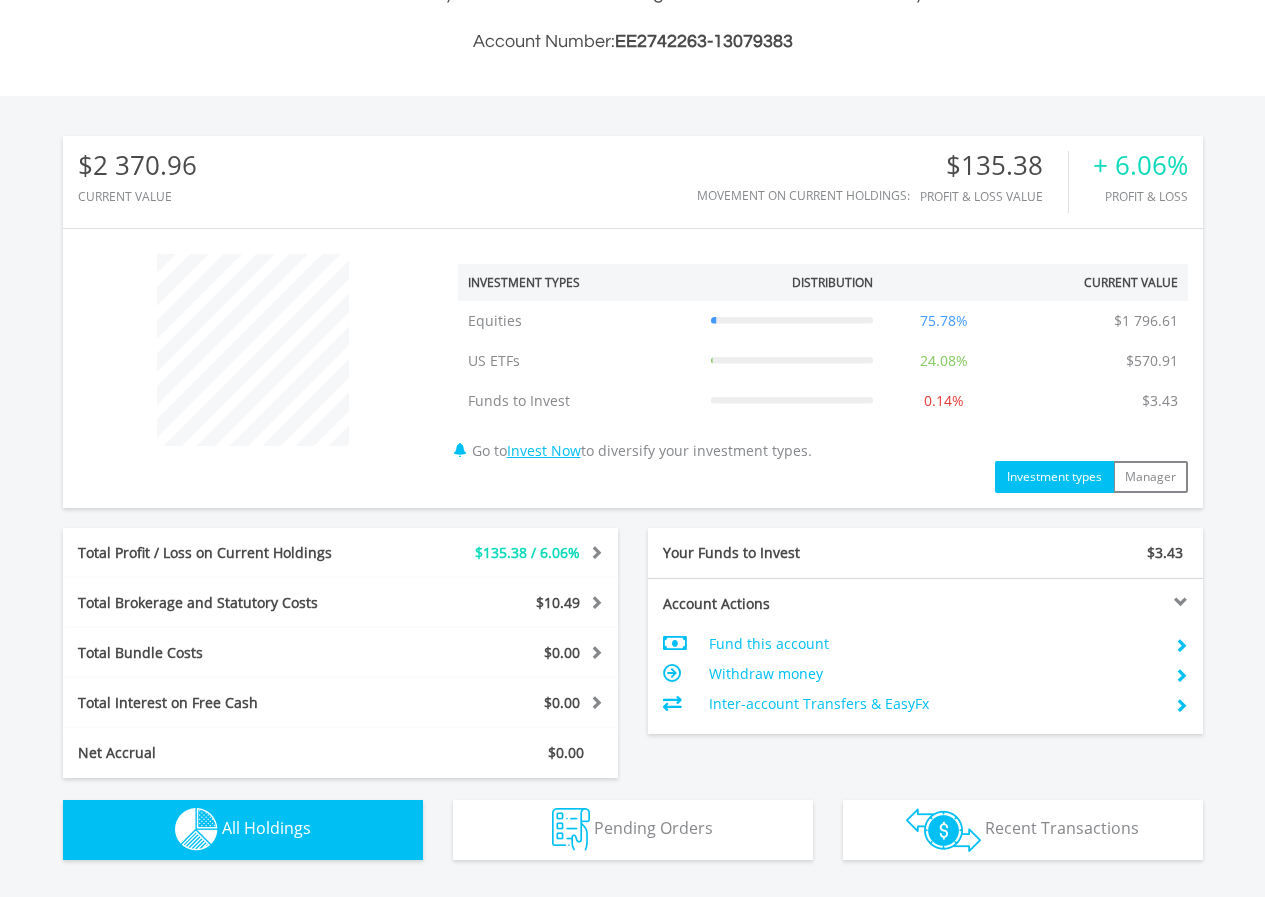 scroll, scrollTop: 999808, scrollLeft: 999620, axis: both 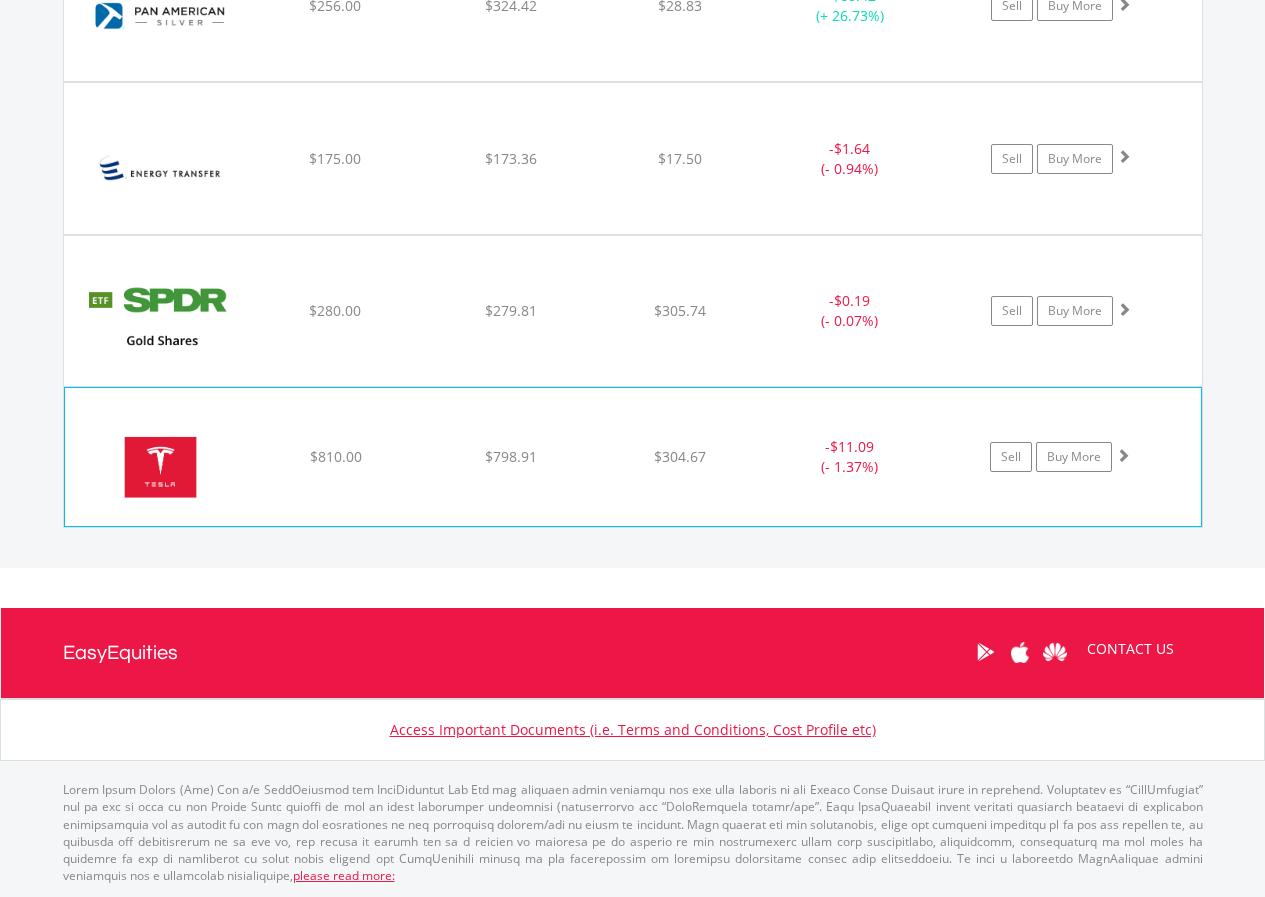 click on "$810.00" at bounding box center (335, -704) 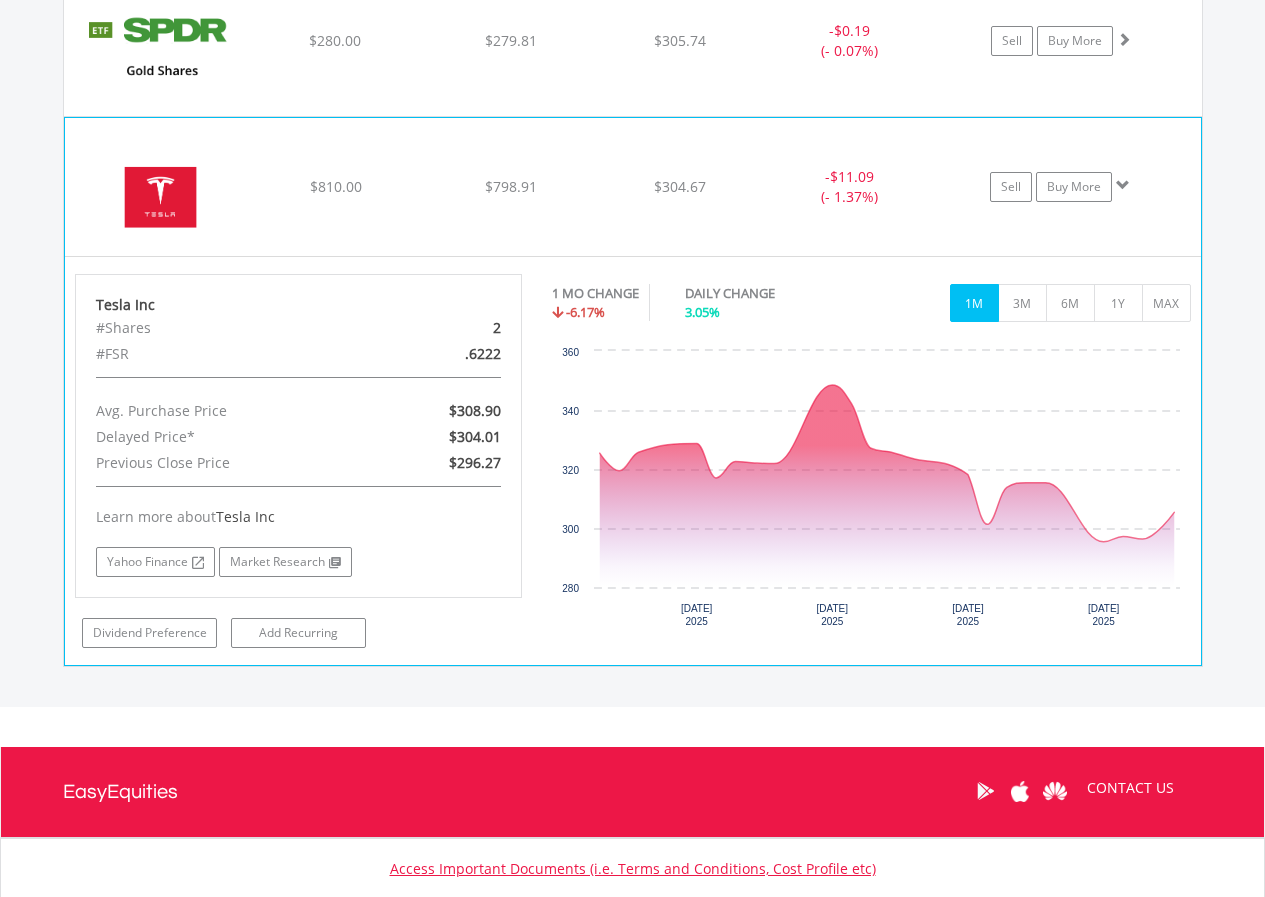scroll, scrollTop: 2621, scrollLeft: 0, axis: vertical 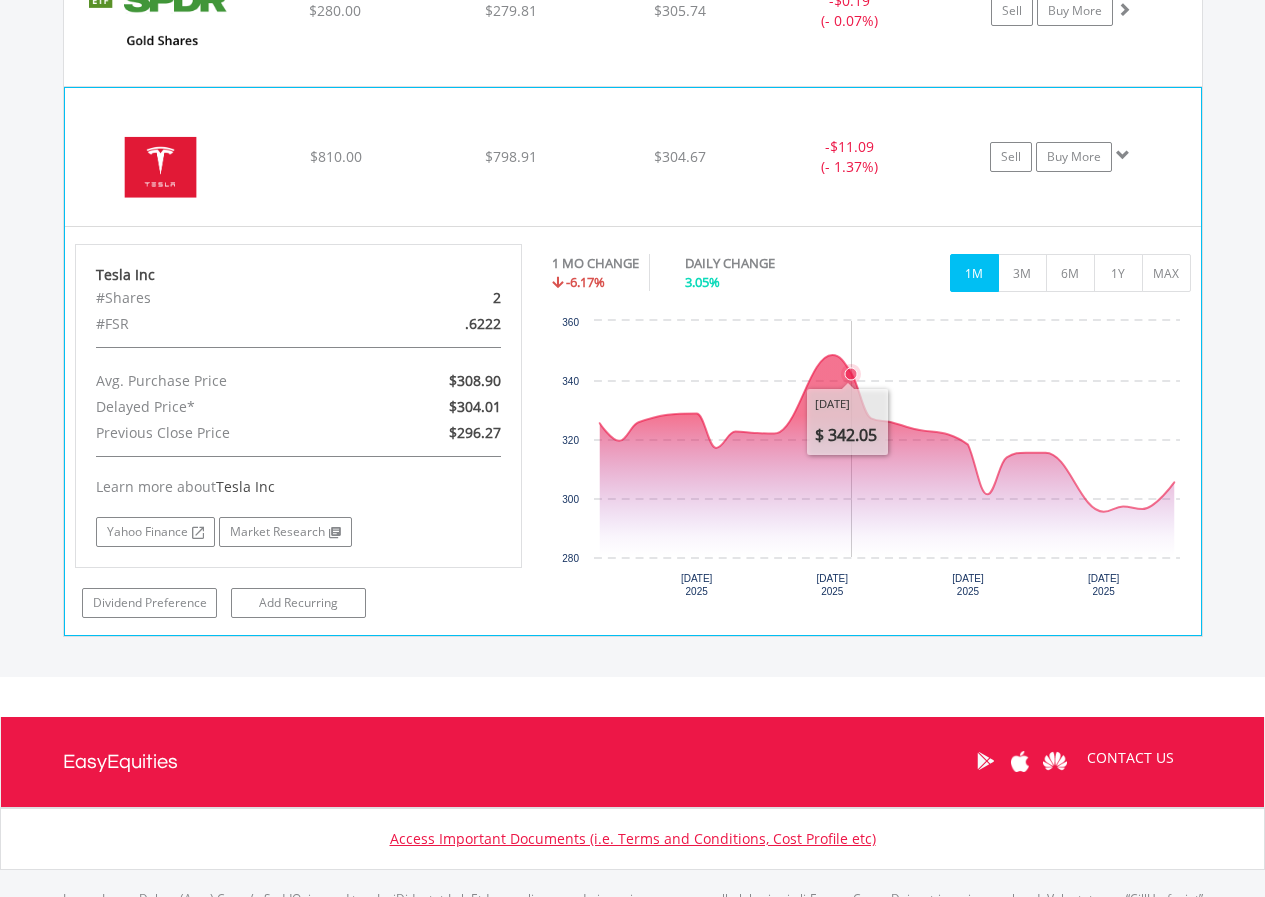 click 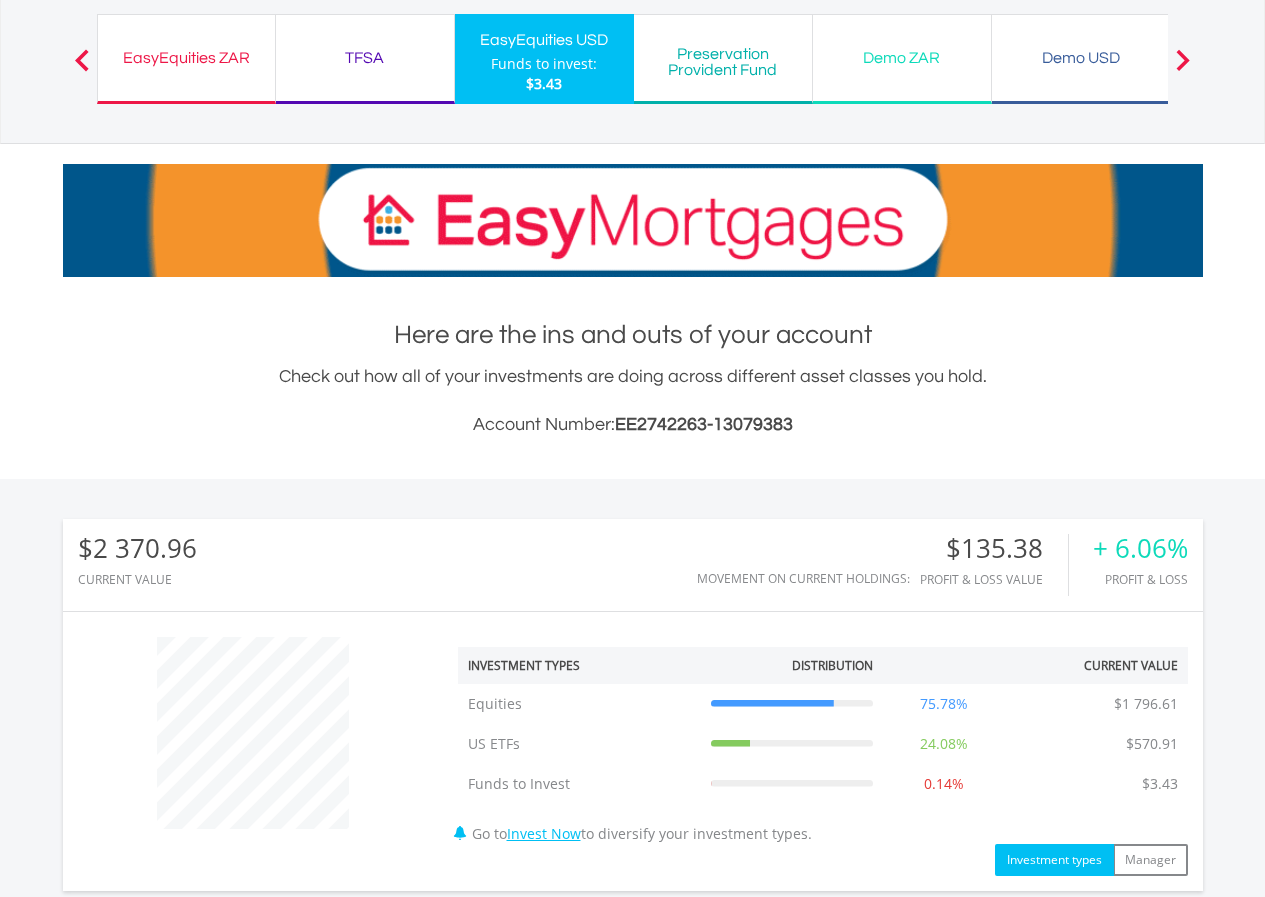 scroll, scrollTop: 0, scrollLeft: 0, axis: both 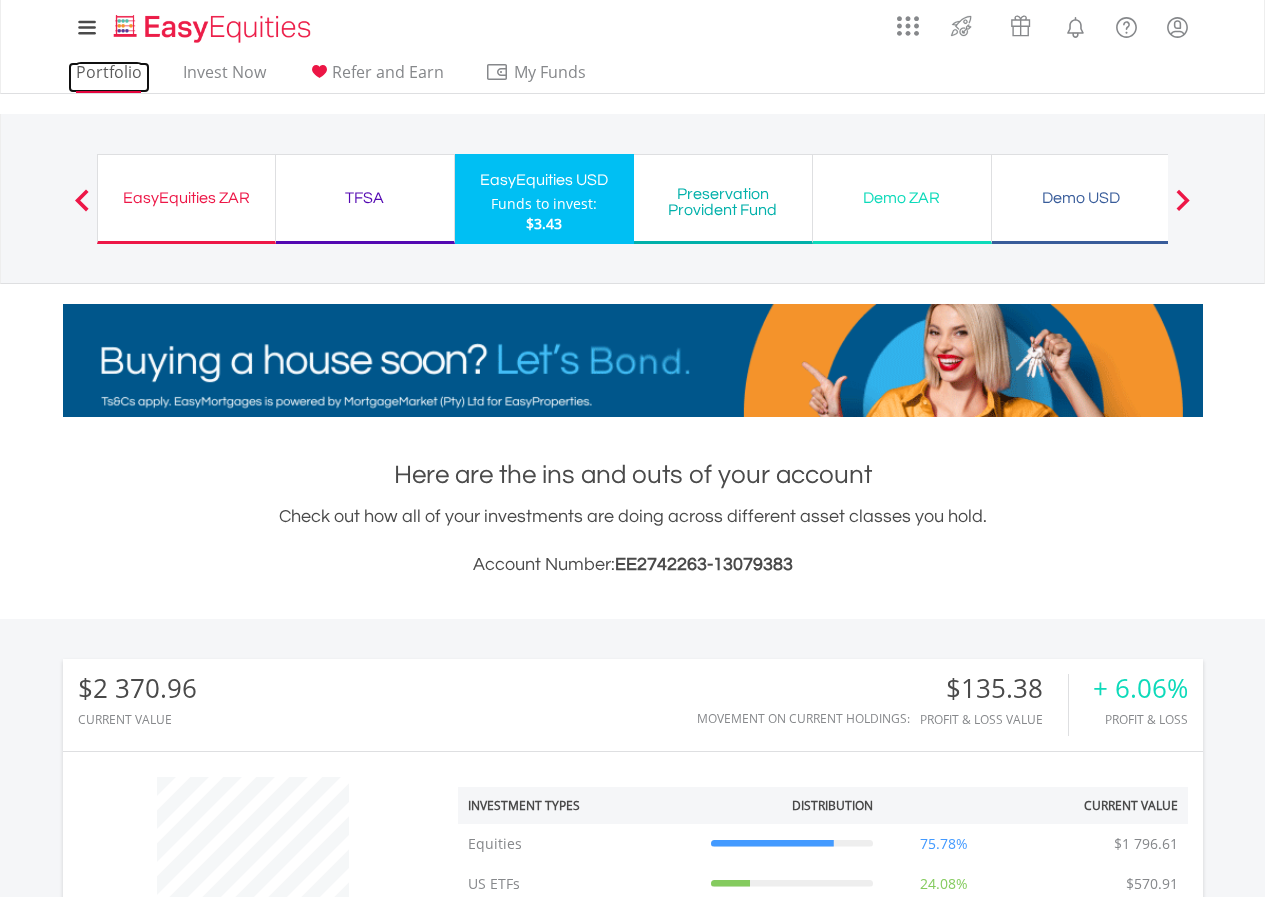 click on "Portfolio" at bounding box center (109, 77) 